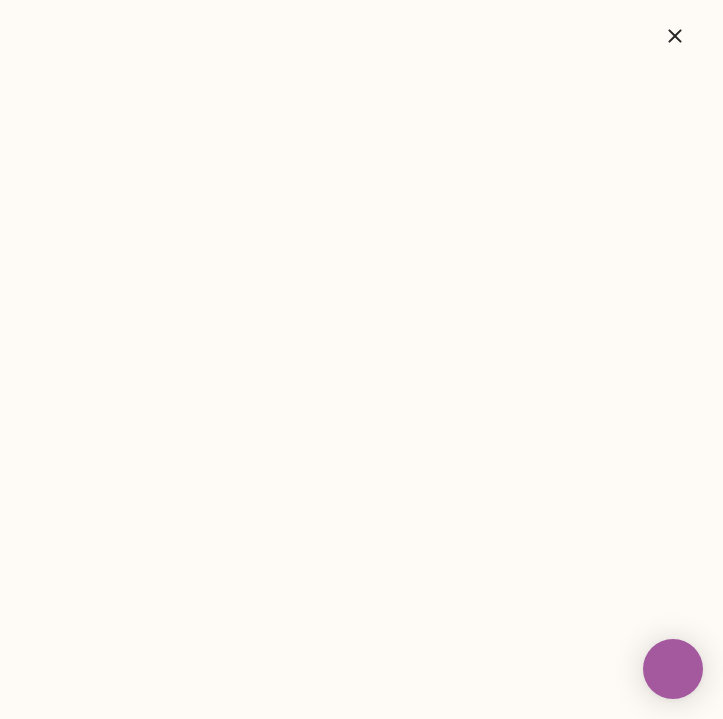 scroll, scrollTop: 0, scrollLeft: 0, axis: both 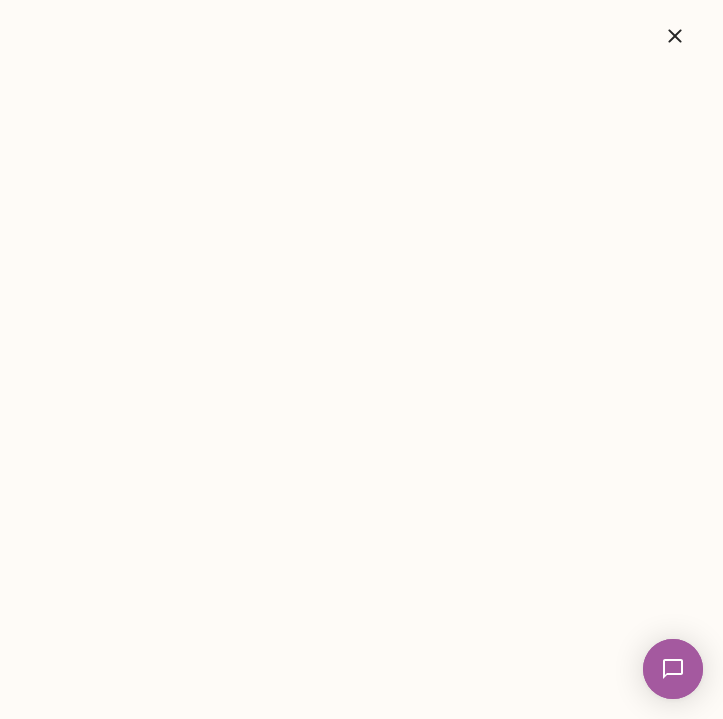 click 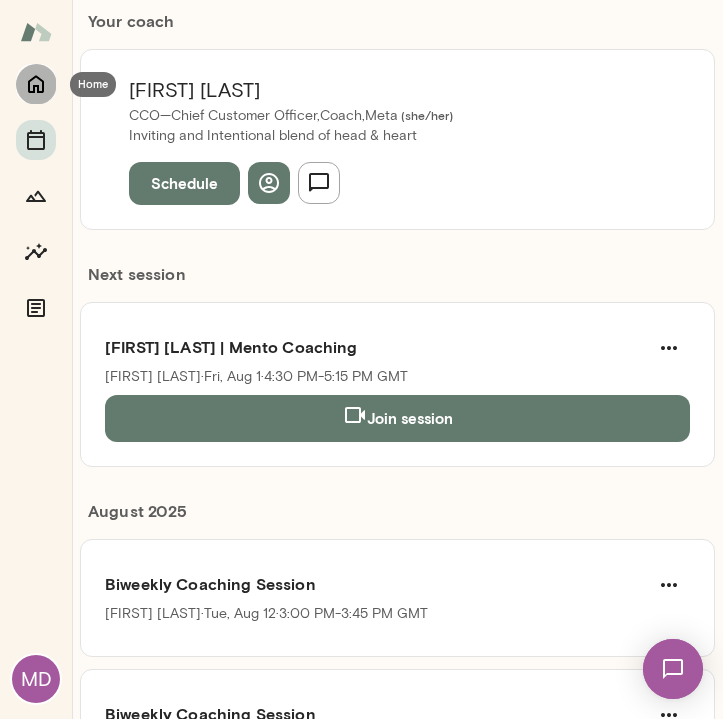 click 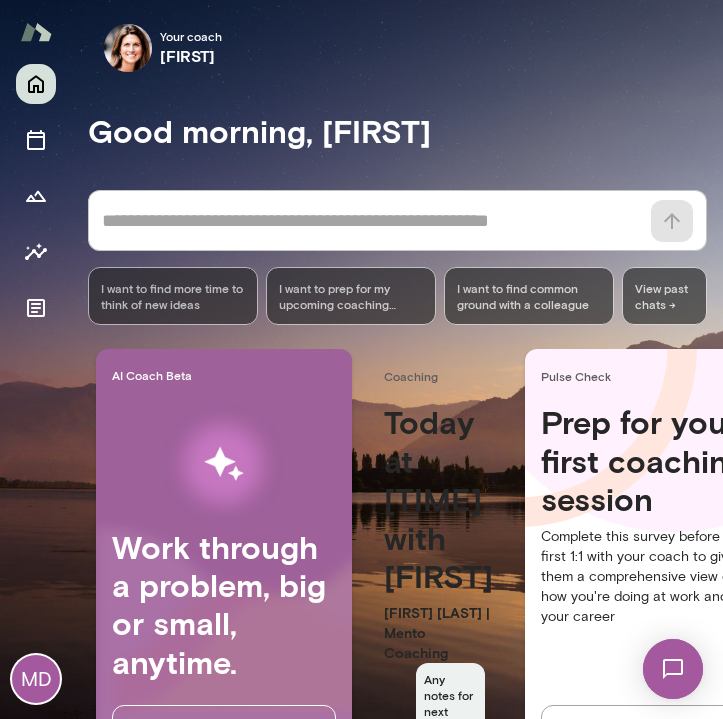 scroll, scrollTop: 76, scrollLeft: 0, axis: vertical 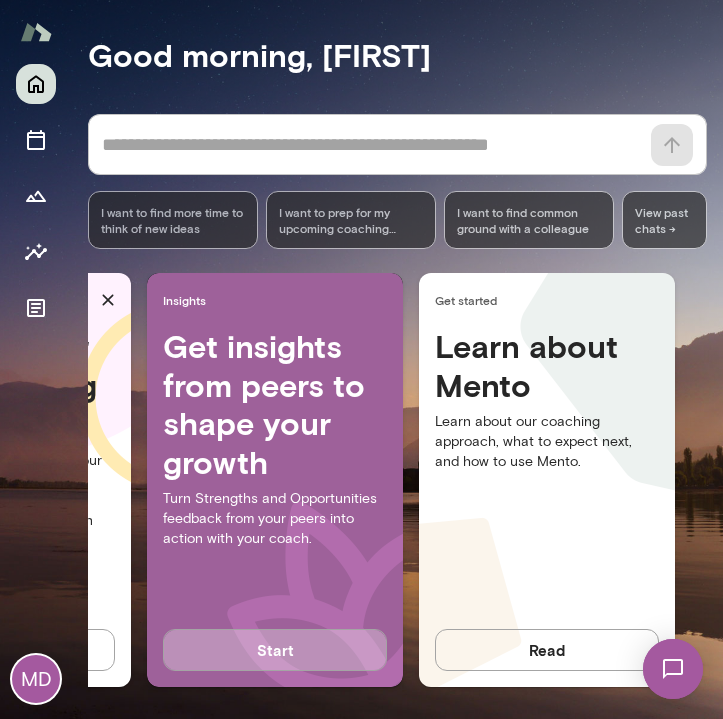 click on "Start" at bounding box center (275, 650) 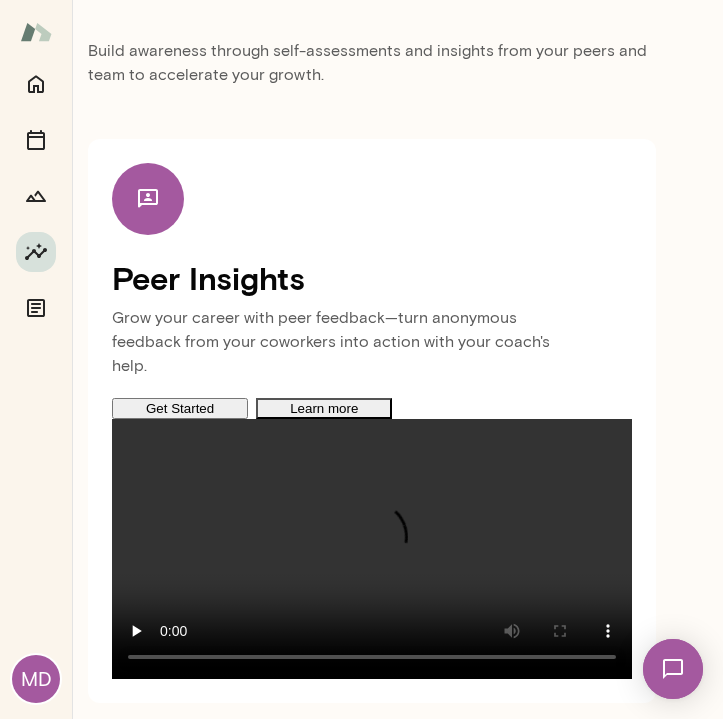 scroll, scrollTop: 193, scrollLeft: 0, axis: vertical 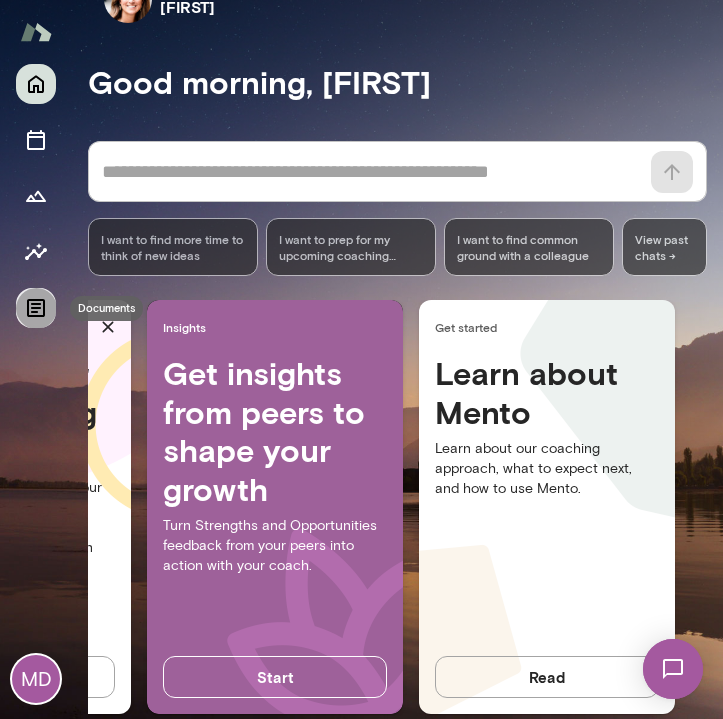 click 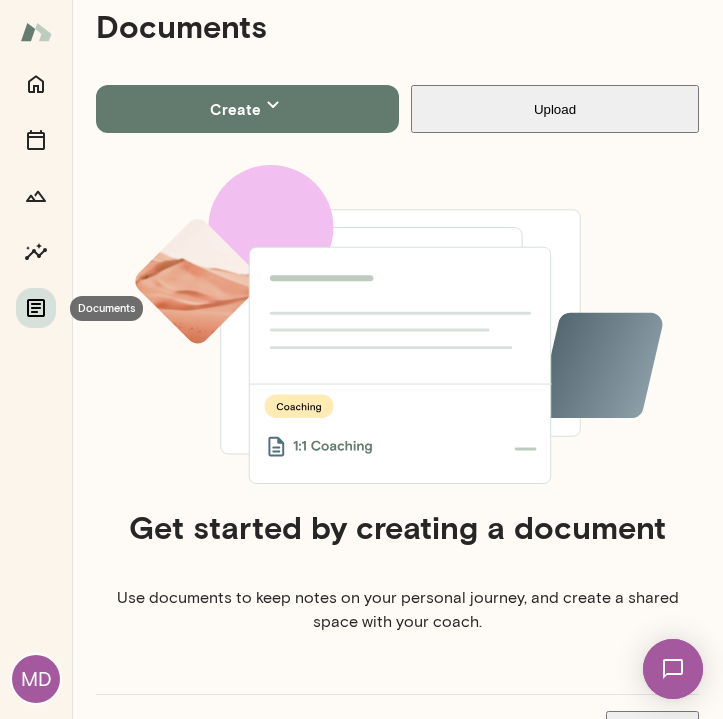 scroll, scrollTop: 16, scrollLeft: 0, axis: vertical 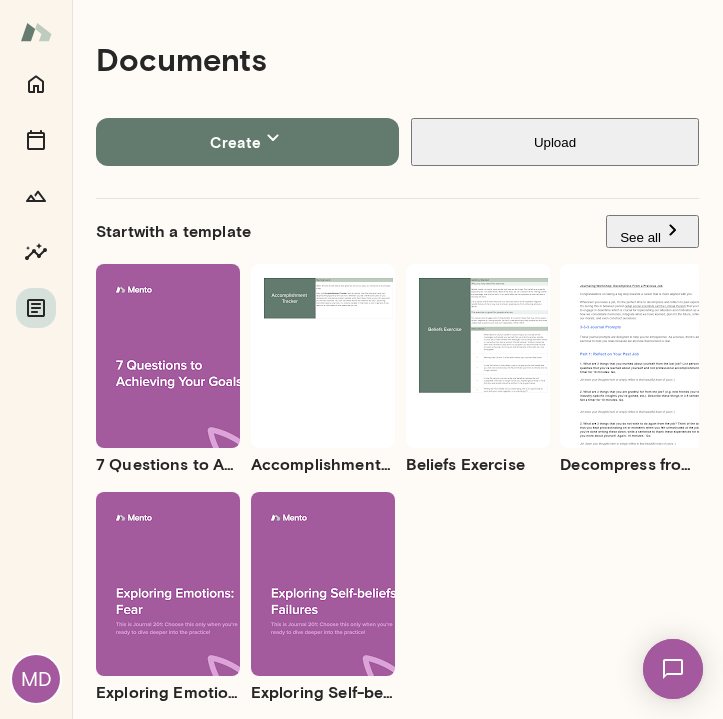 click on "Use template Preview" at bounding box center [168, 356] 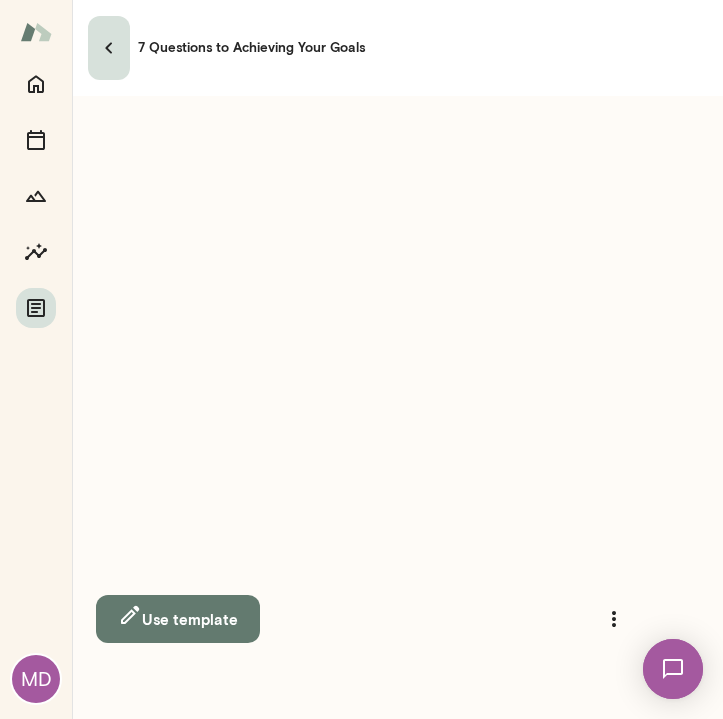 click 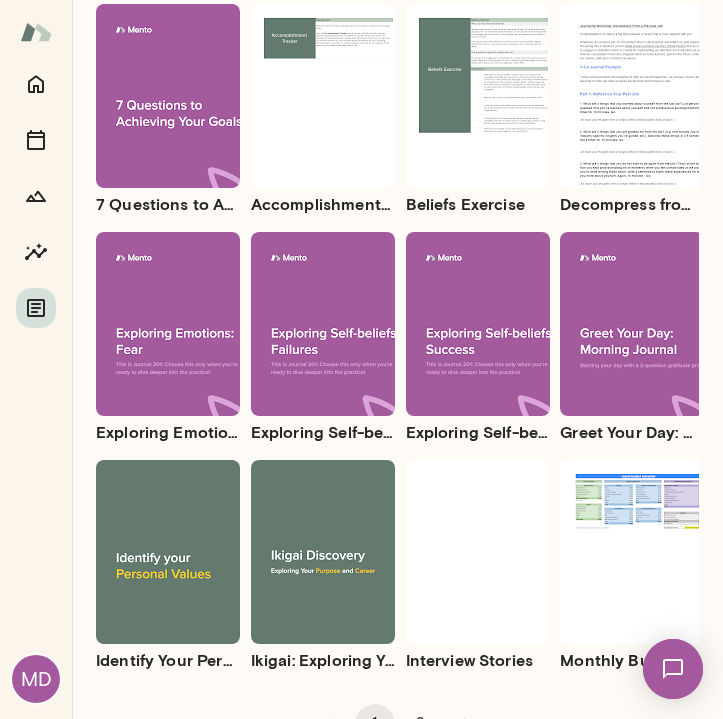 scroll, scrollTop: 255, scrollLeft: 0, axis: vertical 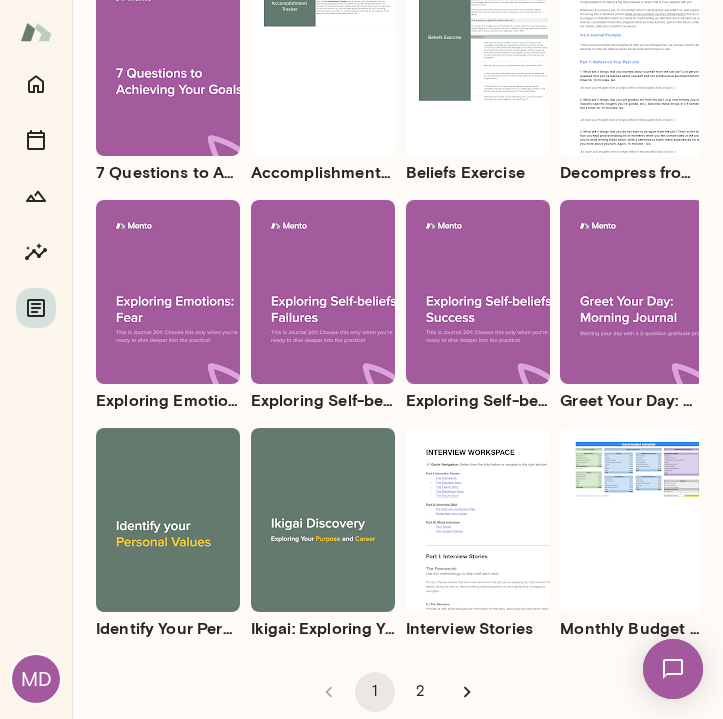 click on "Use template Preview" at bounding box center (323, 520) 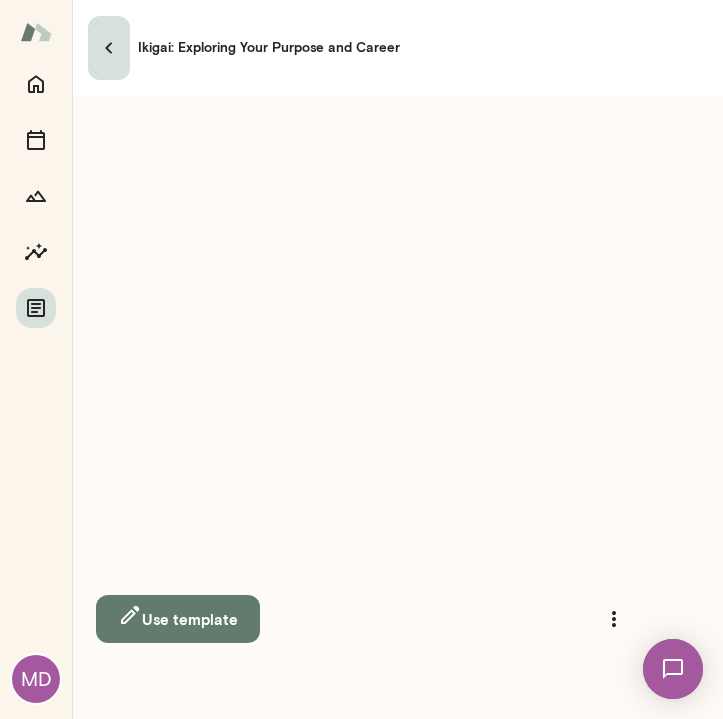 click at bounding box center (109, 48) 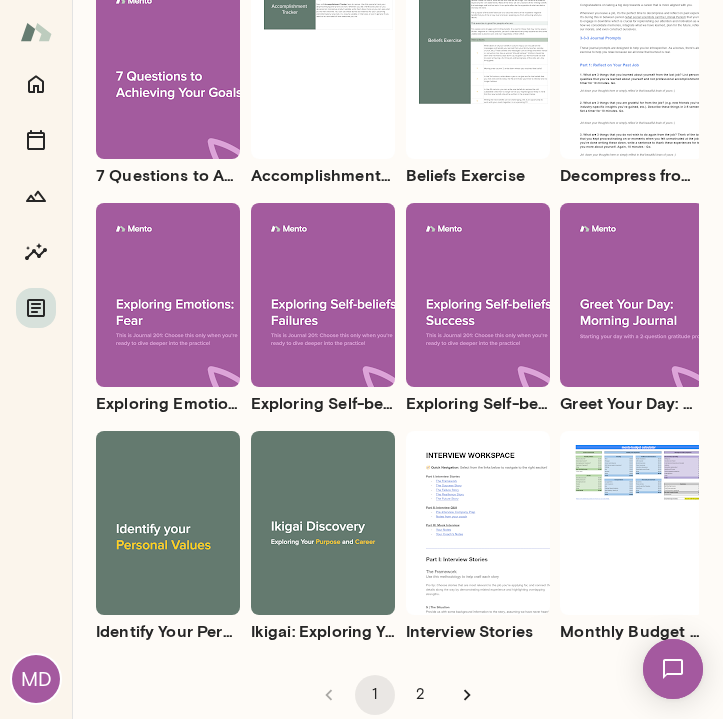 scroll, scrollTop: 255, scrollLeft: 0, axis: vertical 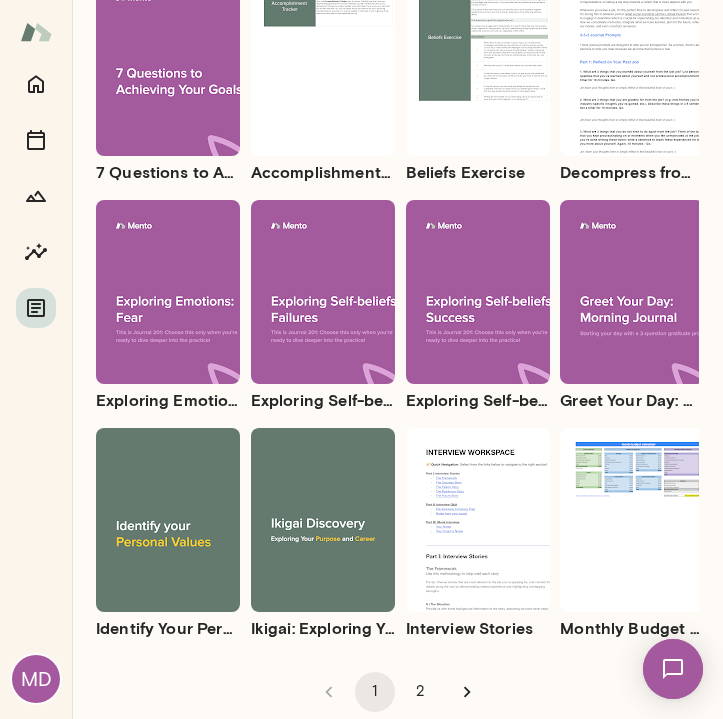 click on "Use template Preview" at bounding box center (632, 520) 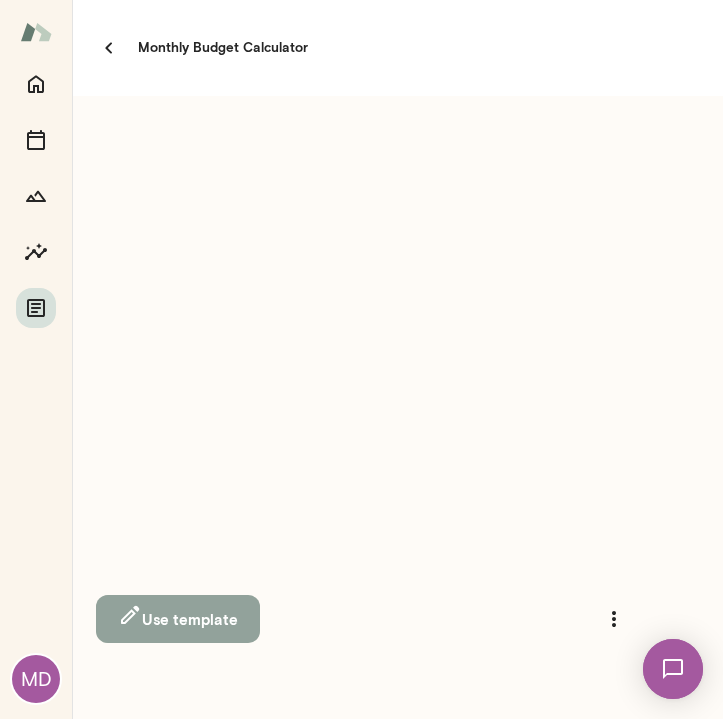click on "Use template" at bounding box center [178, 618] 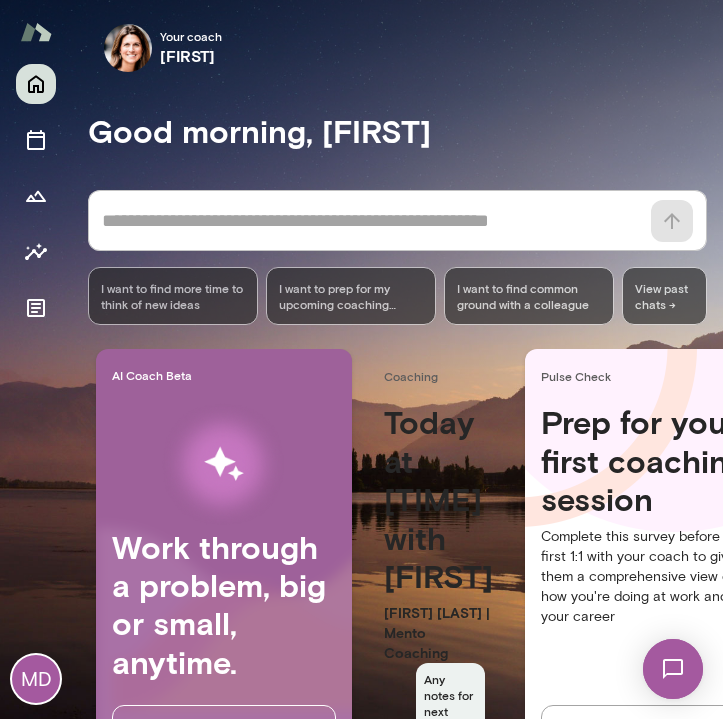 scroll, scrollTop: 76, scrollLeft: 0, axis: vertical 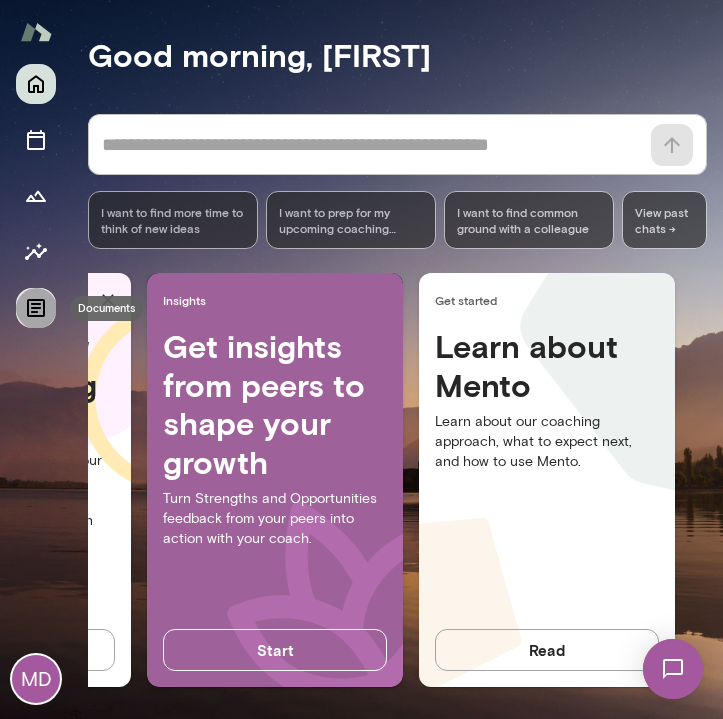 click at bounding box center (36, 308) 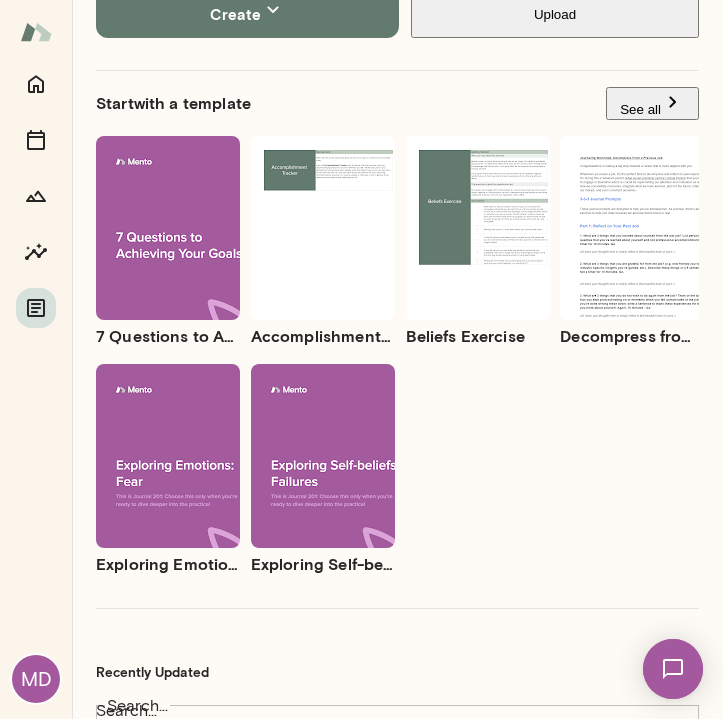 scroll, scrollTop: 104, scrollLeft: 0, axis: vertical 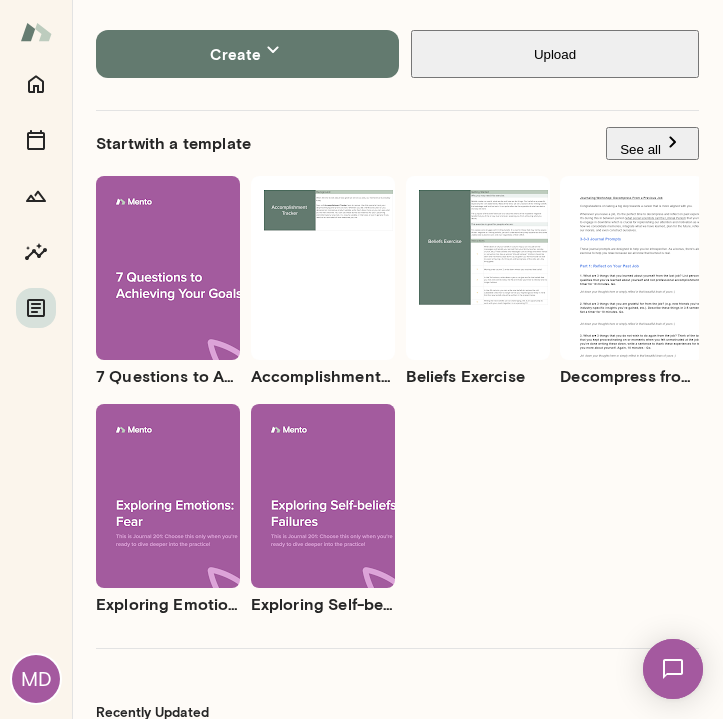 click 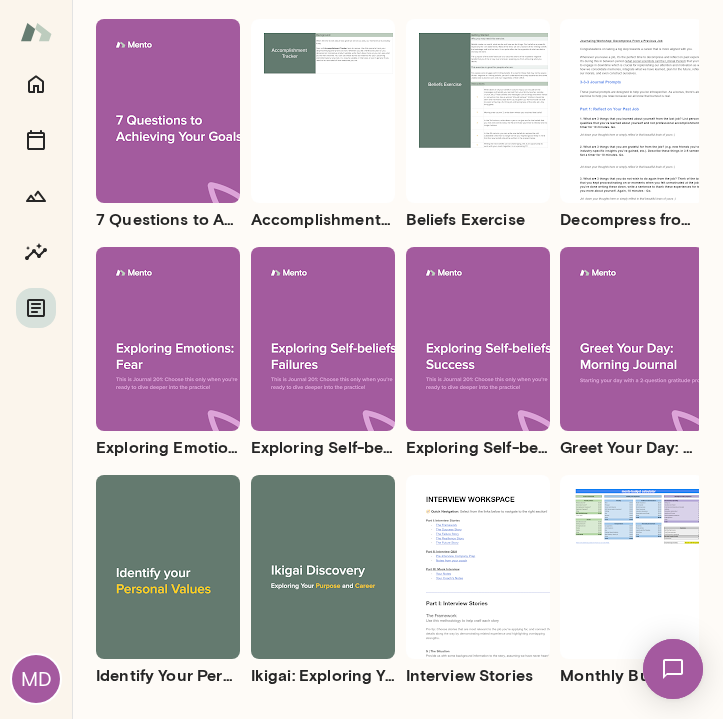 scroll, scrollTop: 255, scrollLeft: 0, axis: vertical 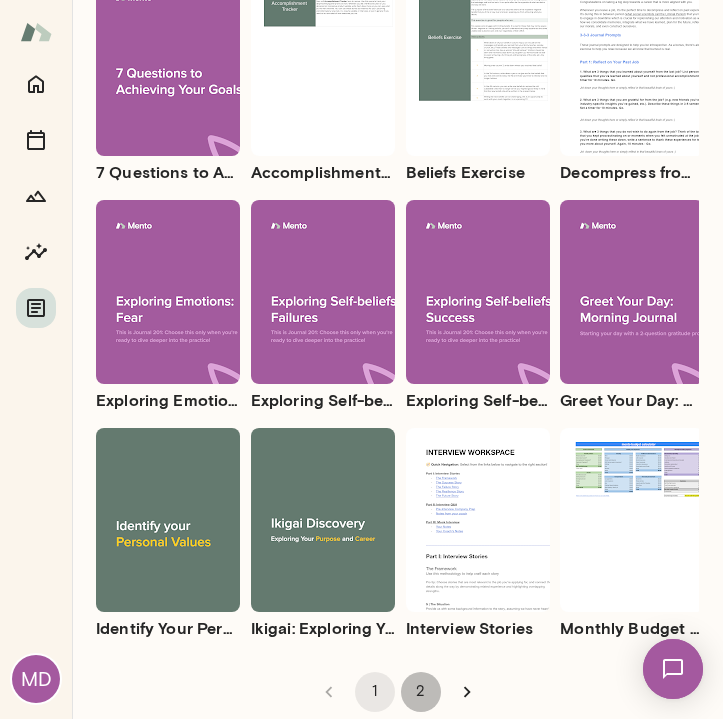 click on "2" at bounding box center [421, 692] 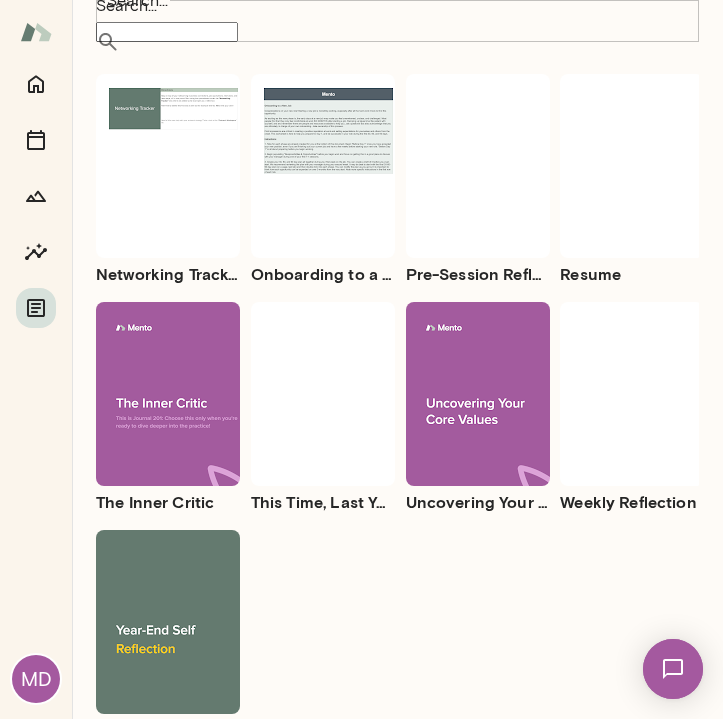 scroll, scrollTop: 152, scrollLeft: 0, axis: vertical 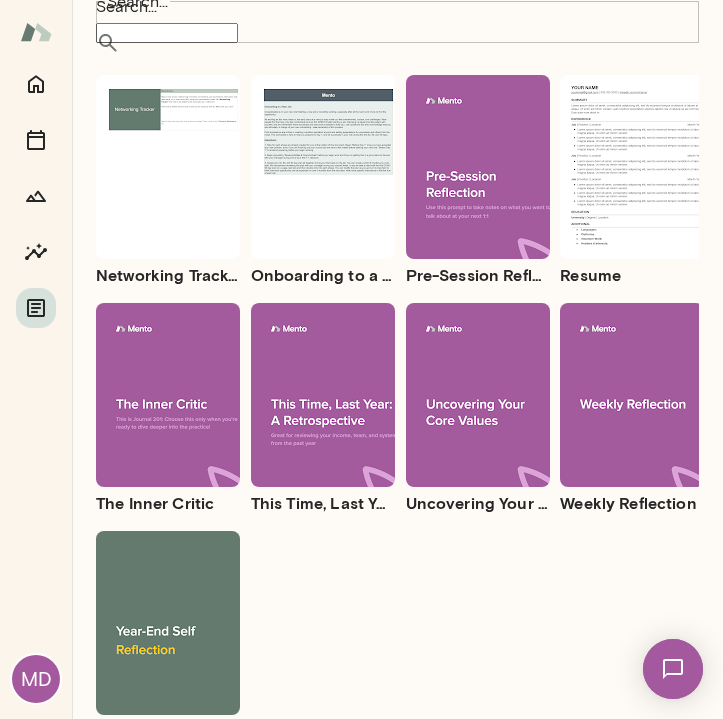 click on "Use template Preview" at bounding box center (478, 167) 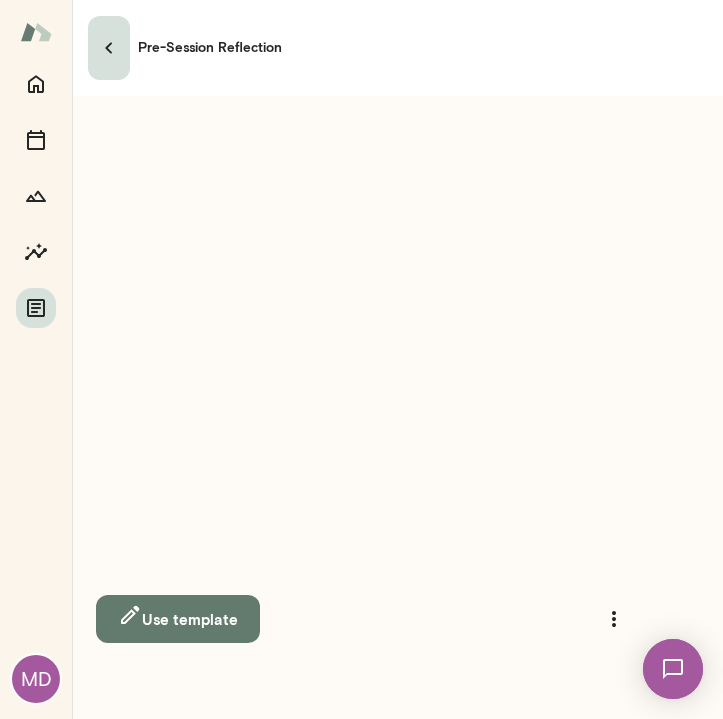 click 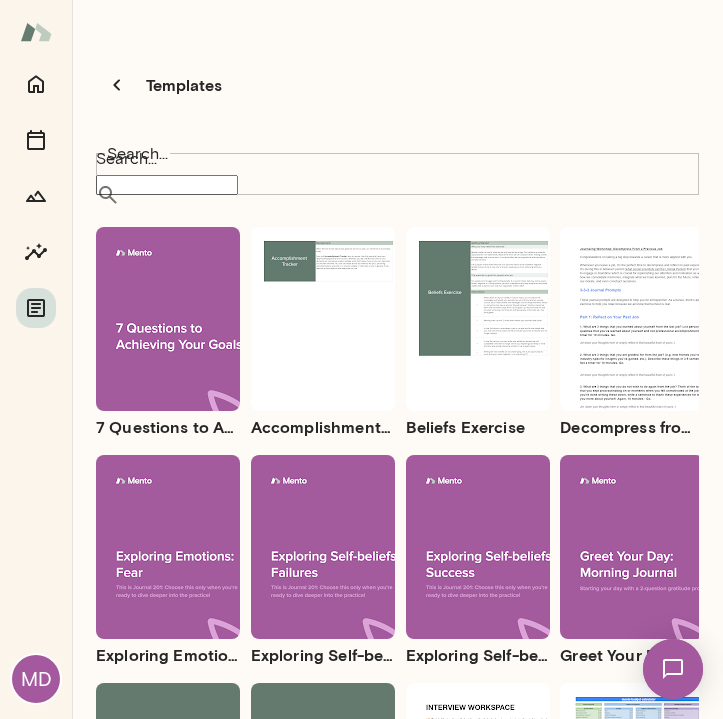 click on "Preview" at bounding box center (632, 340) 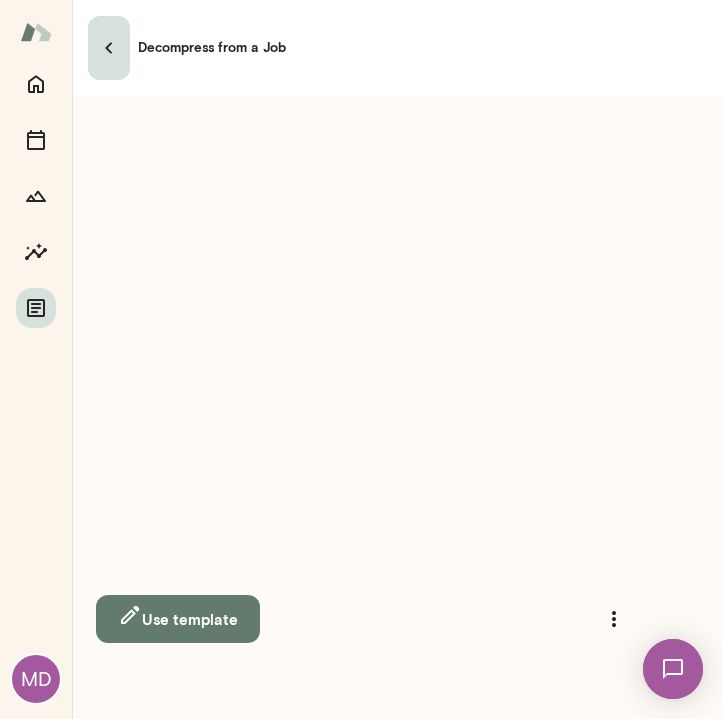 click at bounding box center [109, 48] 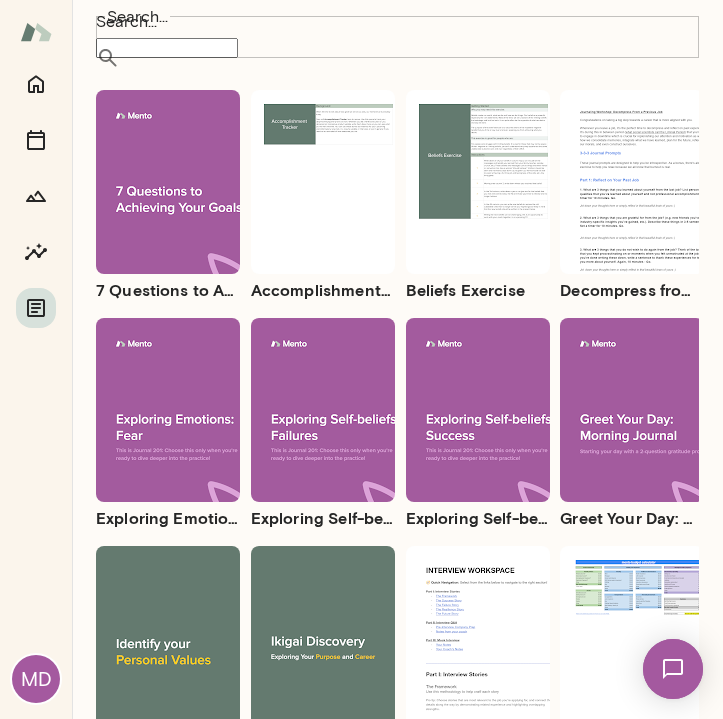 scroll, scrollTop: 139, scrollLeft: 0, axis: vertical 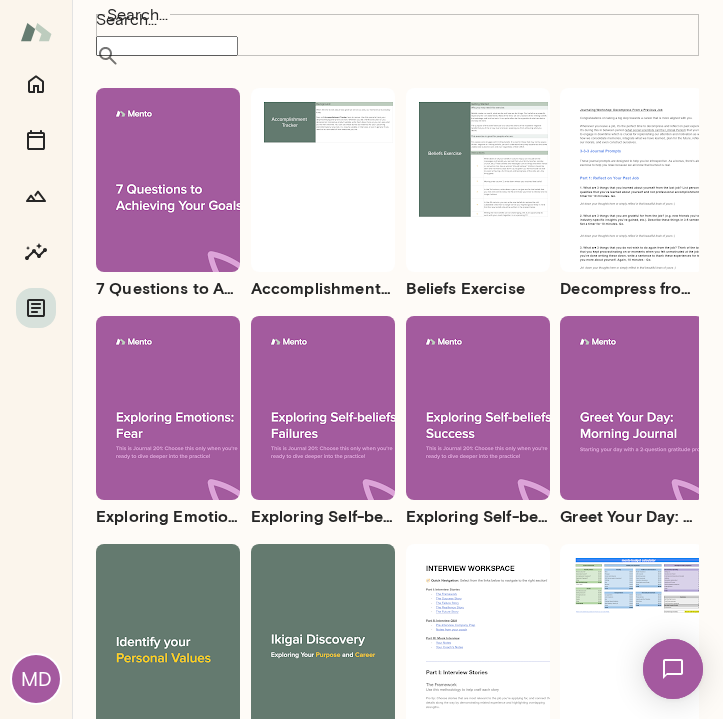 click on "Use template Preview" at bounding box center (632, 408) 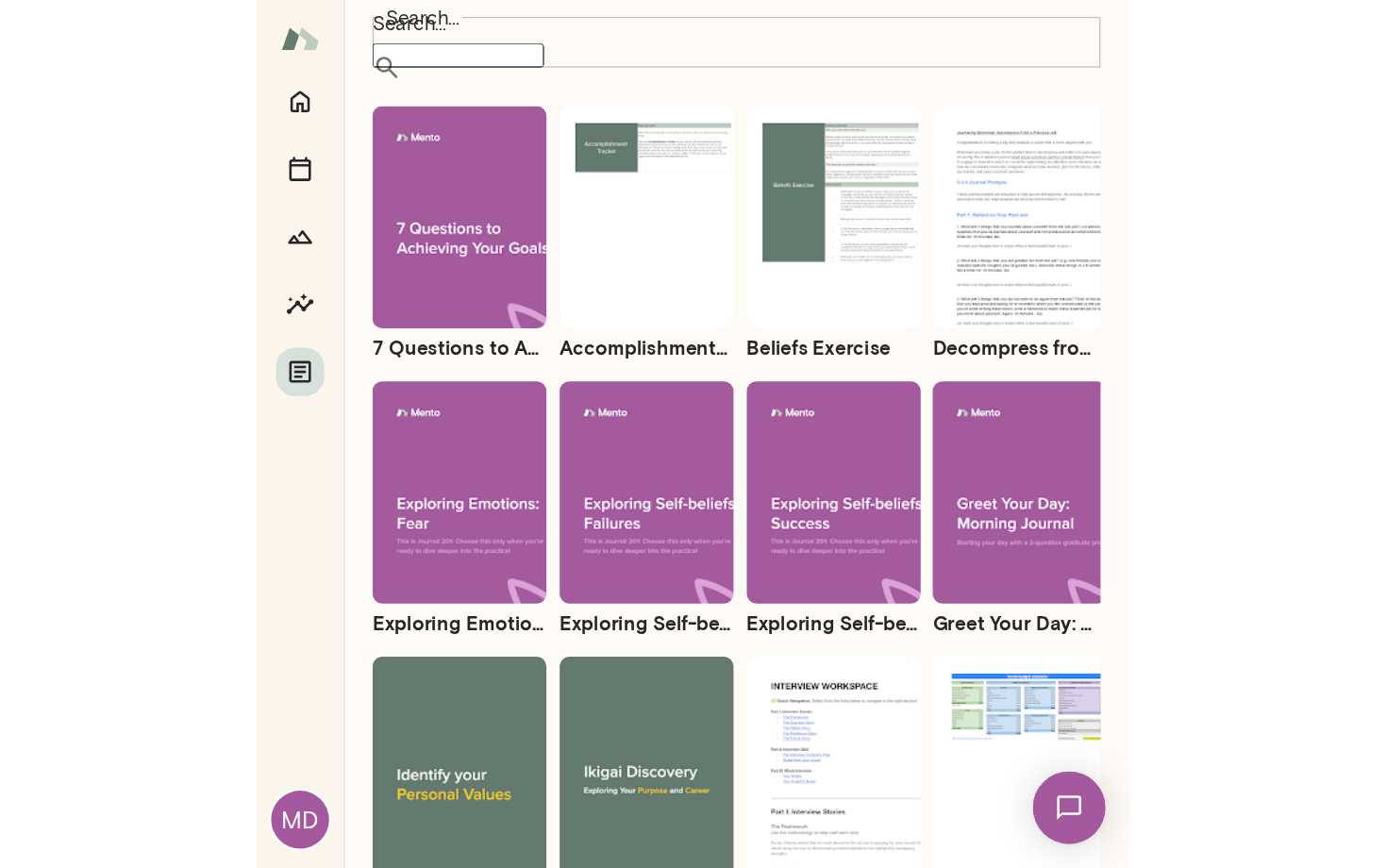 scroll, scrollTop: 0, scrollLeft: 0, axis: both 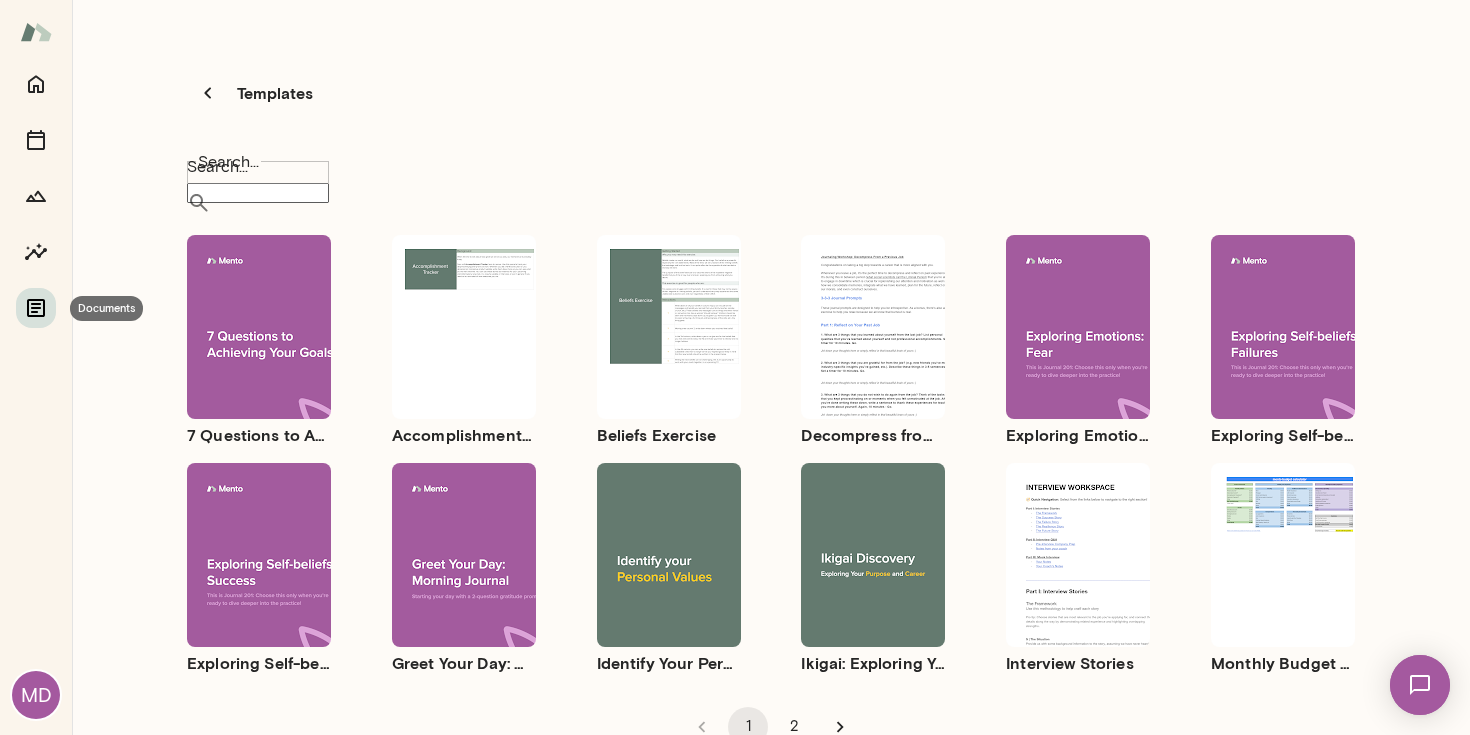 click at bounding box center (36, 308) 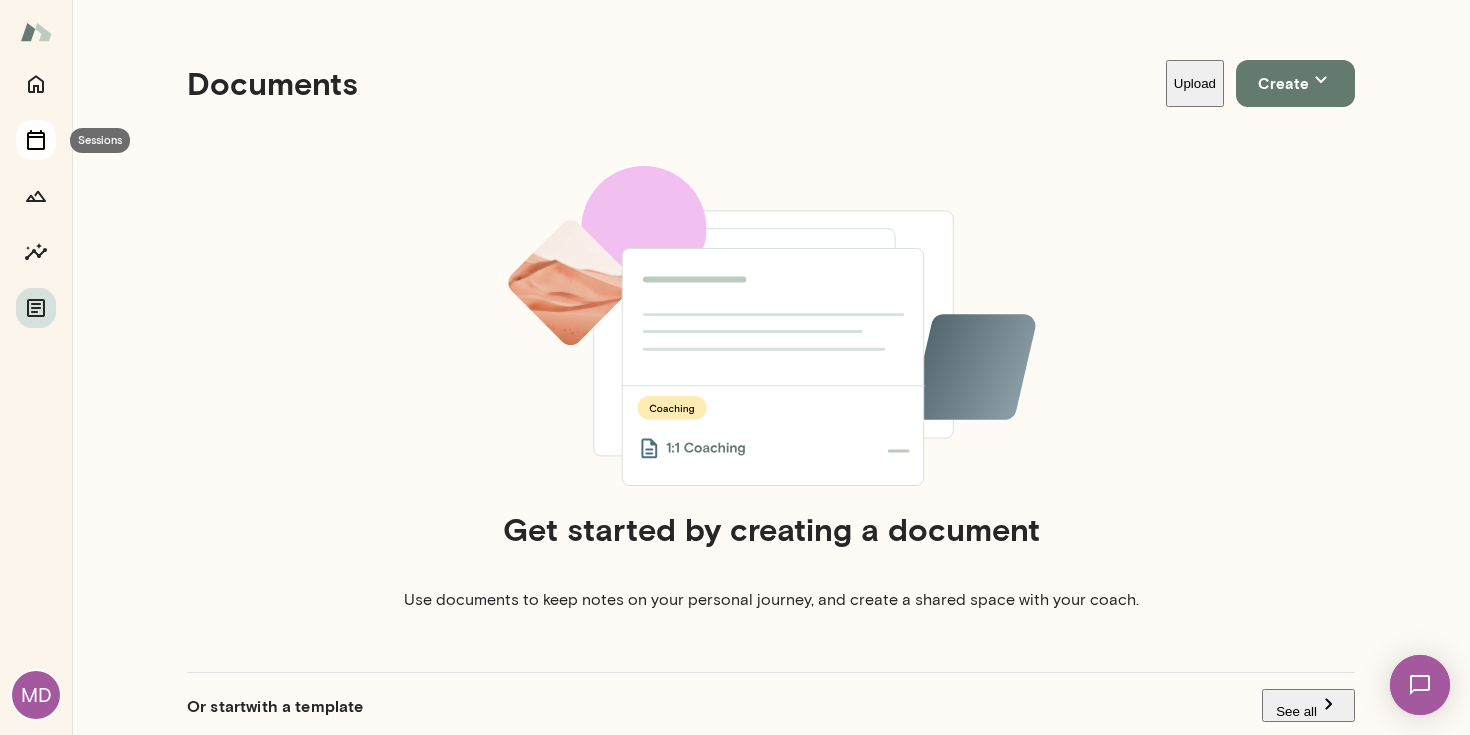 click at bounding box center (36, 140) 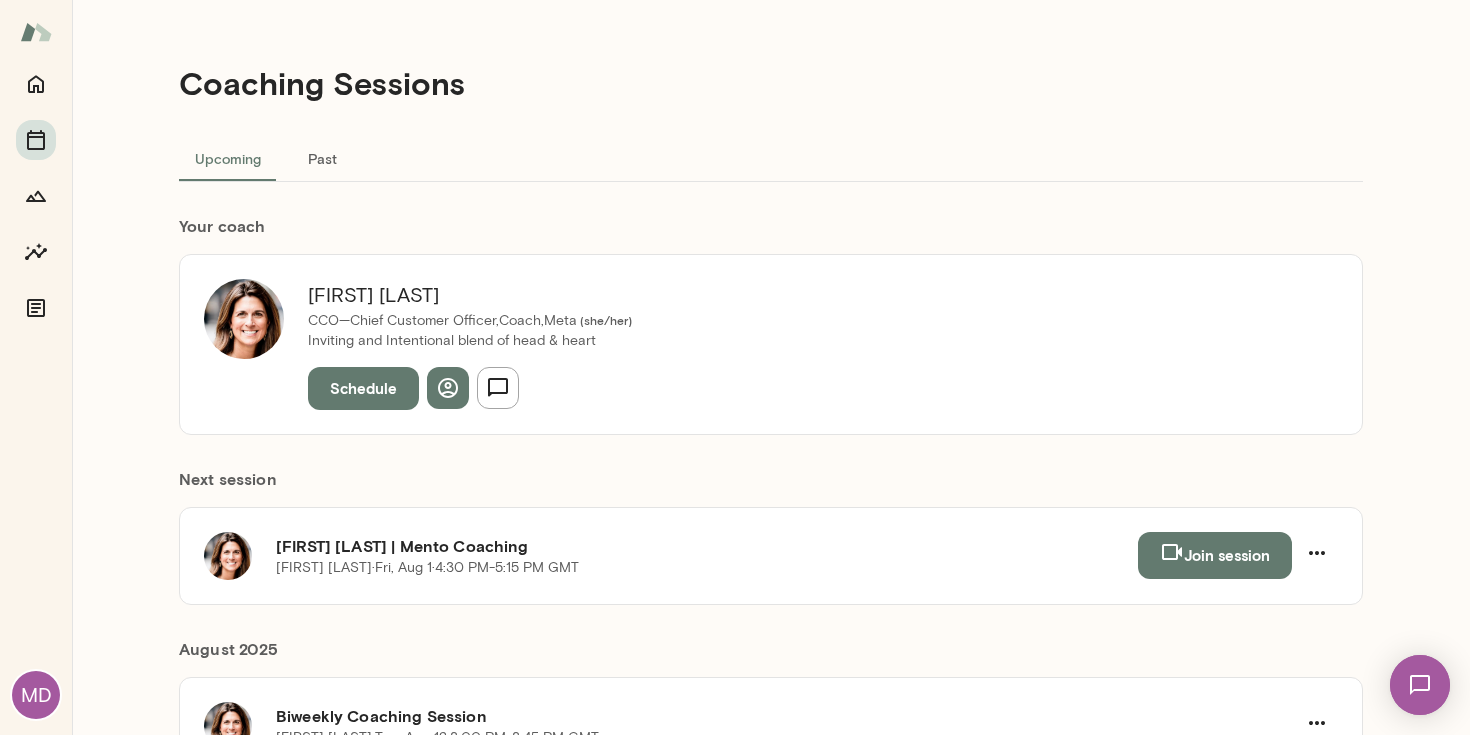 click on "Past" at bounding box center [322, 158] 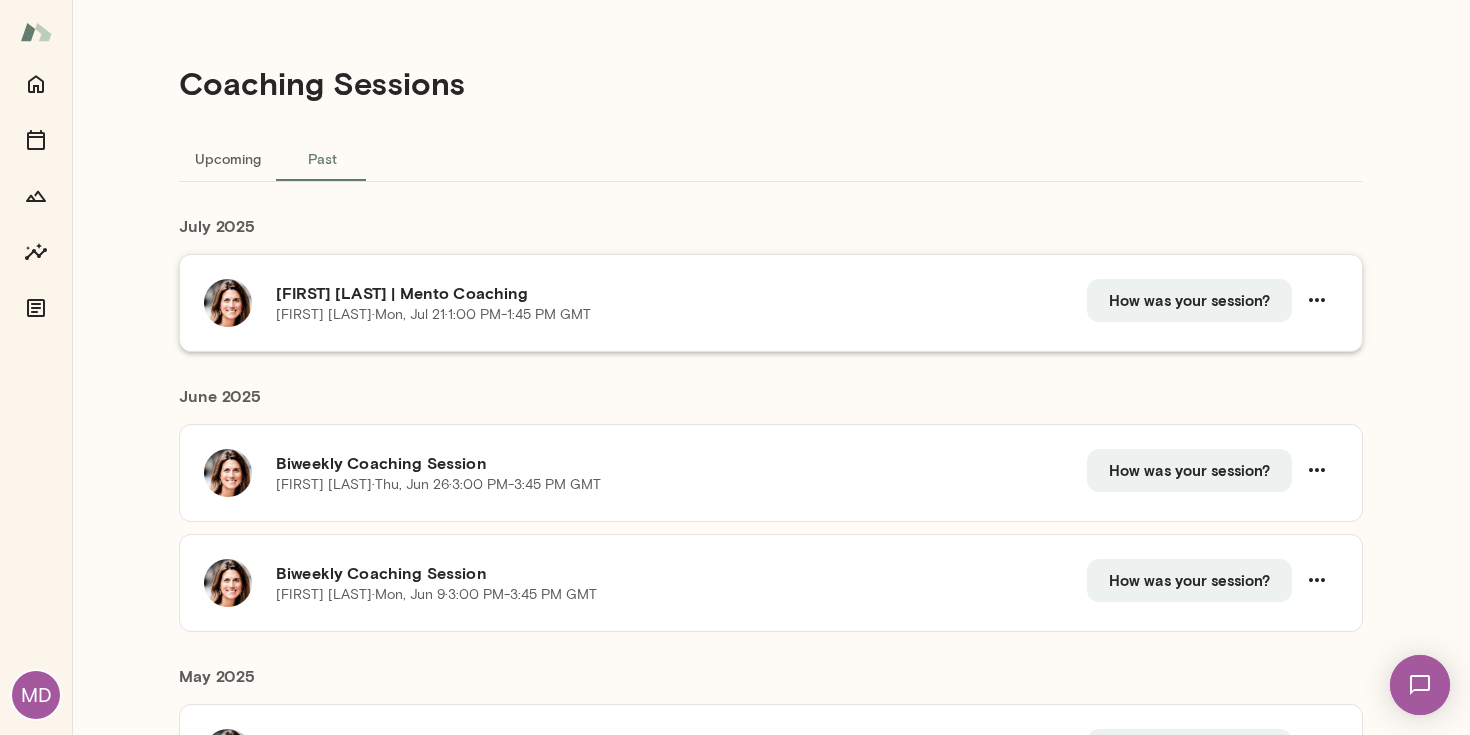 click on "[FIRST] [LAST]  ·  [DATE]  ·  [TIME]-[TIME] [TIMEZONE]" at bounding box center (681, 315) 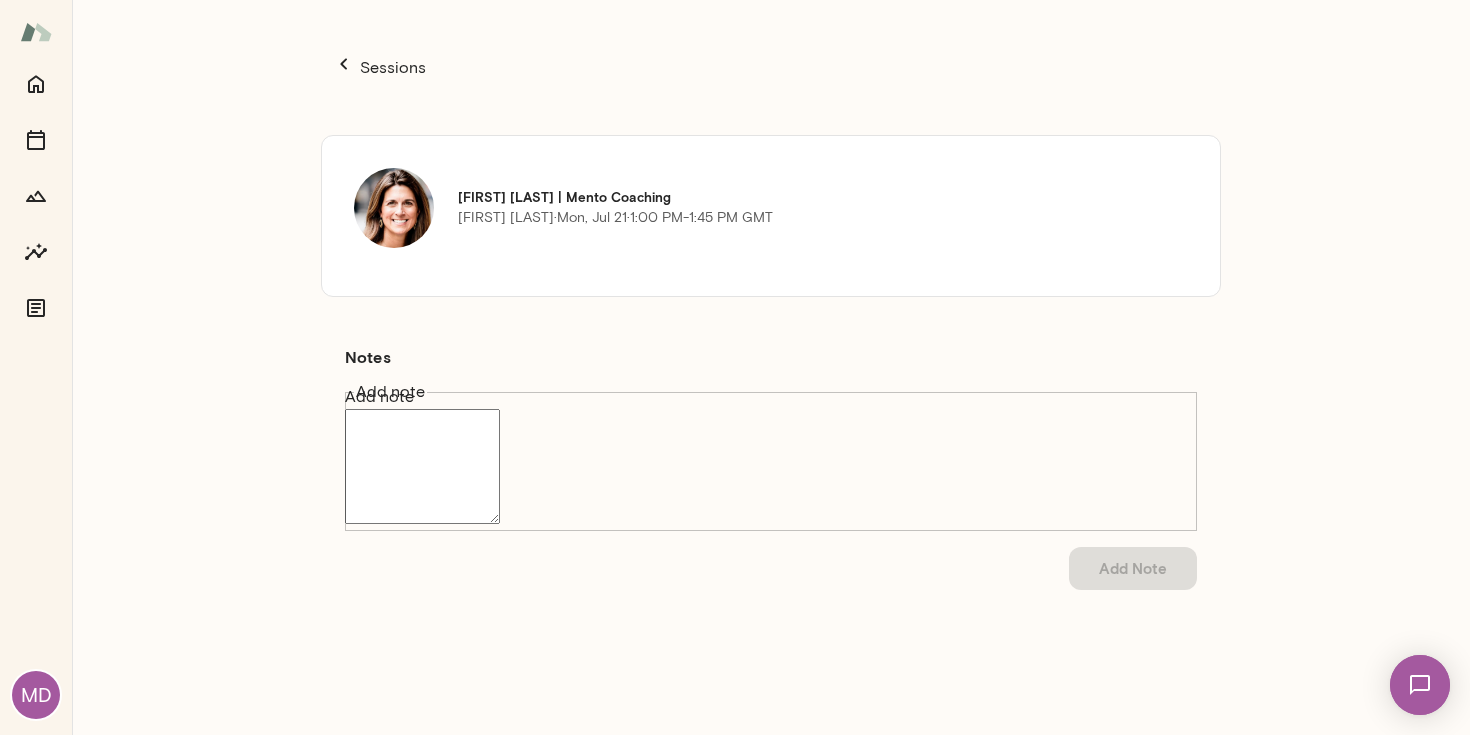 click on "[FIRST] [LAST] | Mento Coaching" at bounding box center [615, 198] 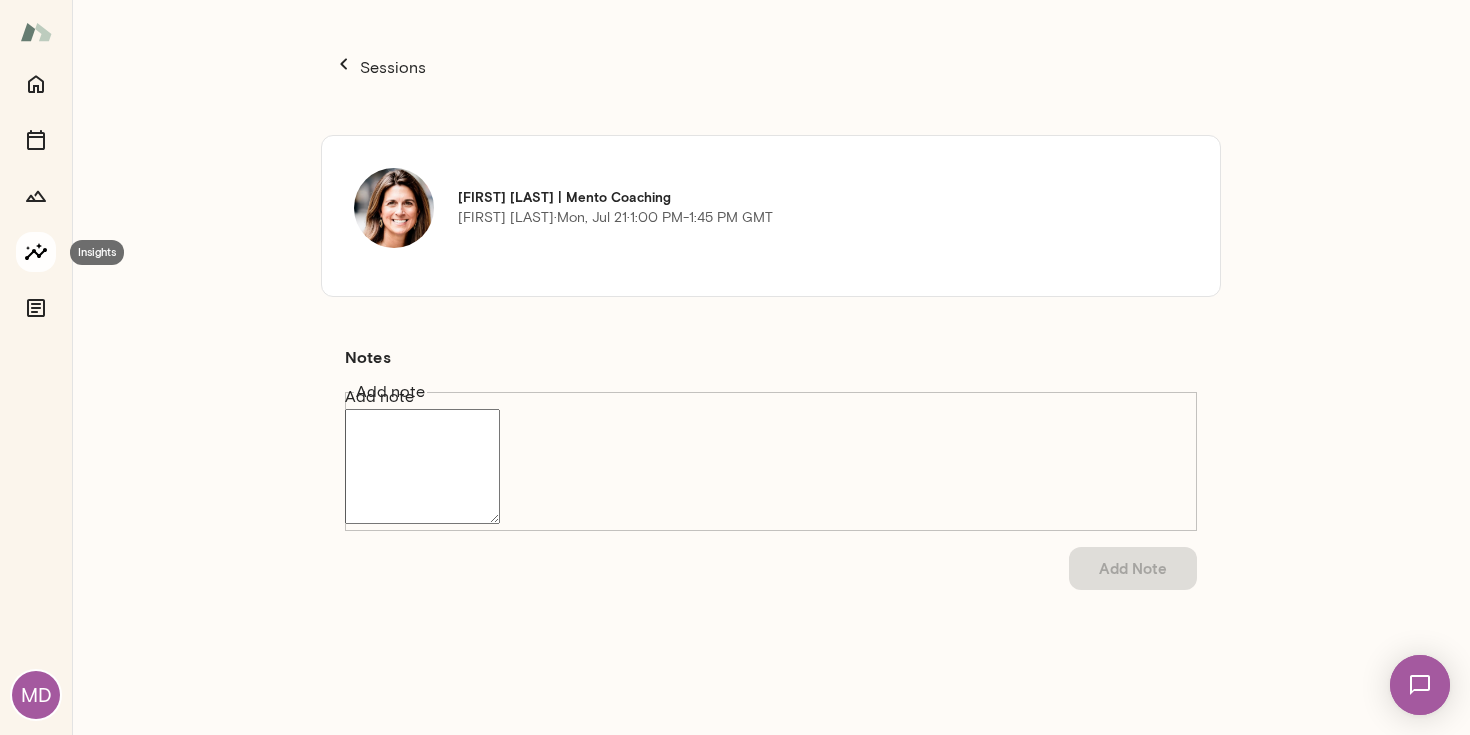 click 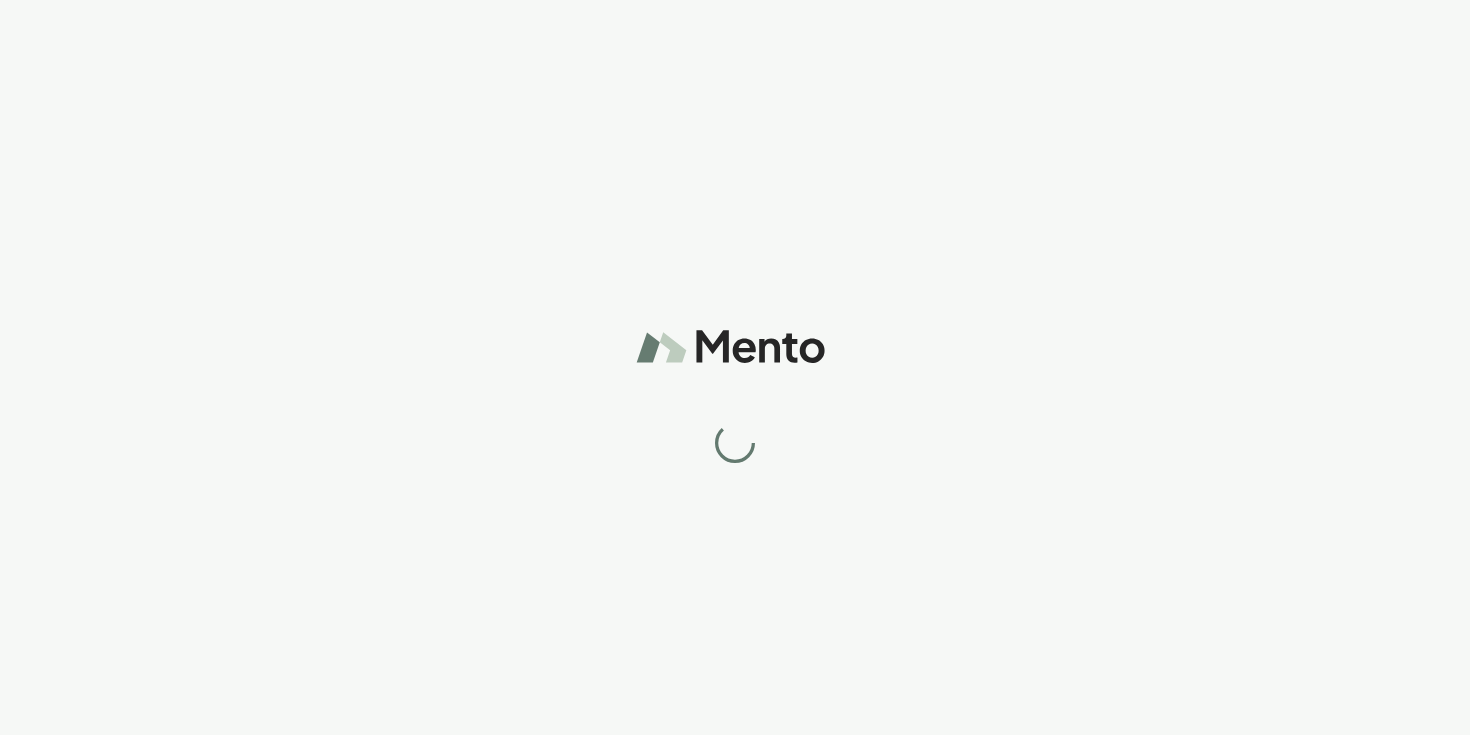scroll, scrollTop: 0, scrollLeft: 0, axis: both 